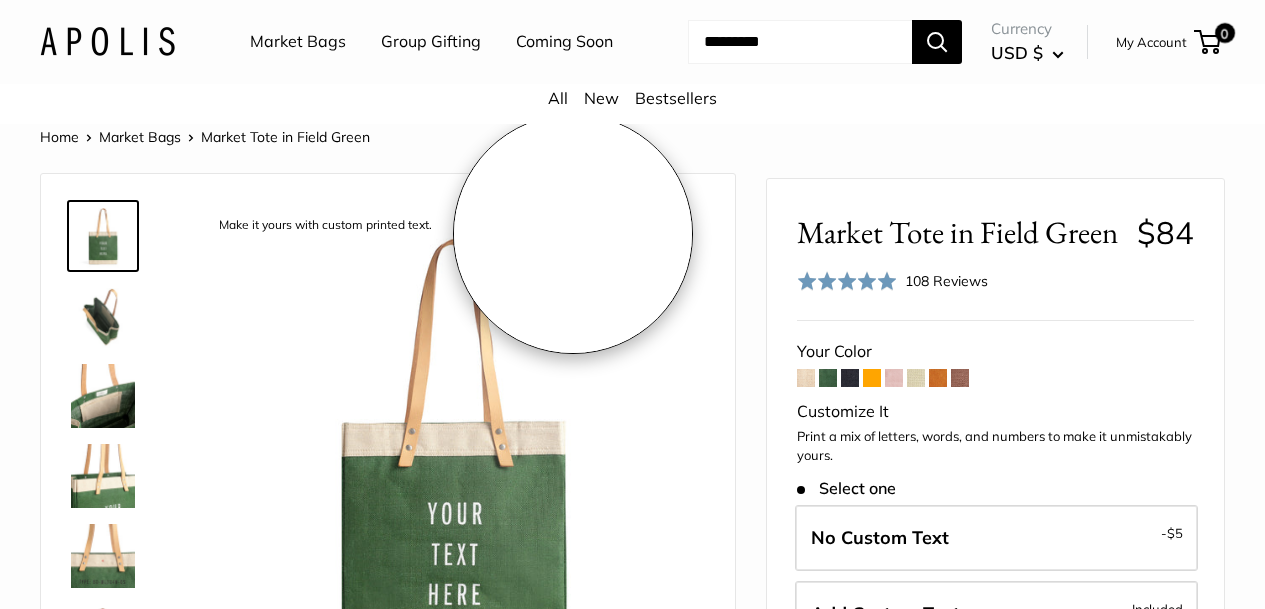 scroll, scrollTop: 0, scrollLeft: 0, axis: both 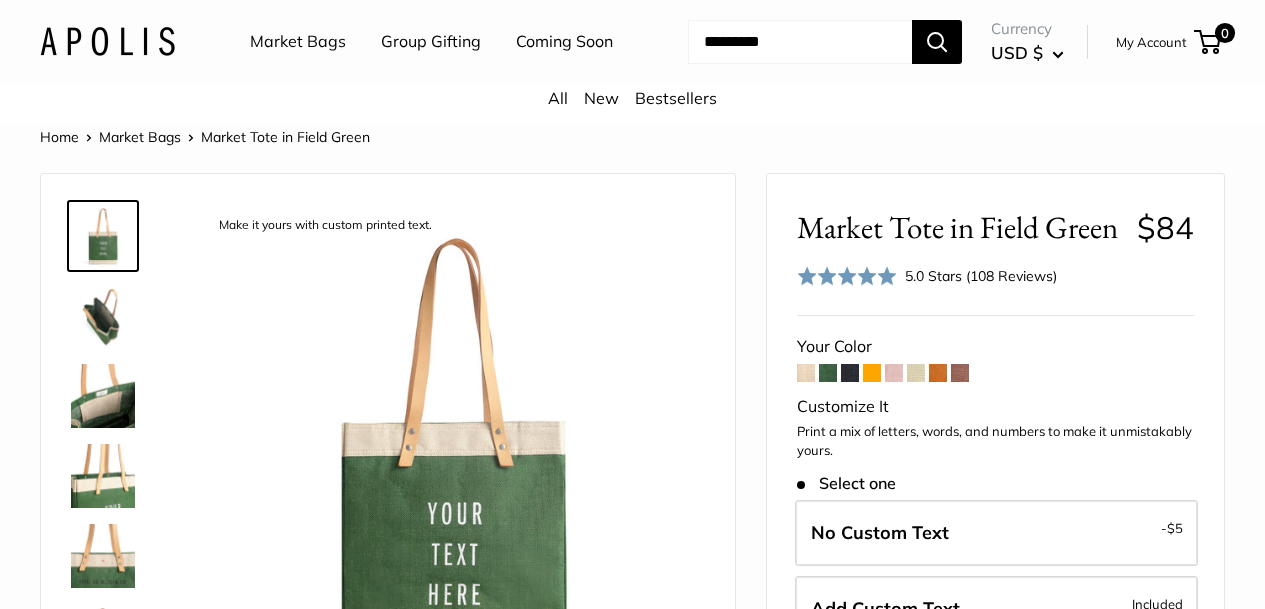 click at bounding box center [850, 373] 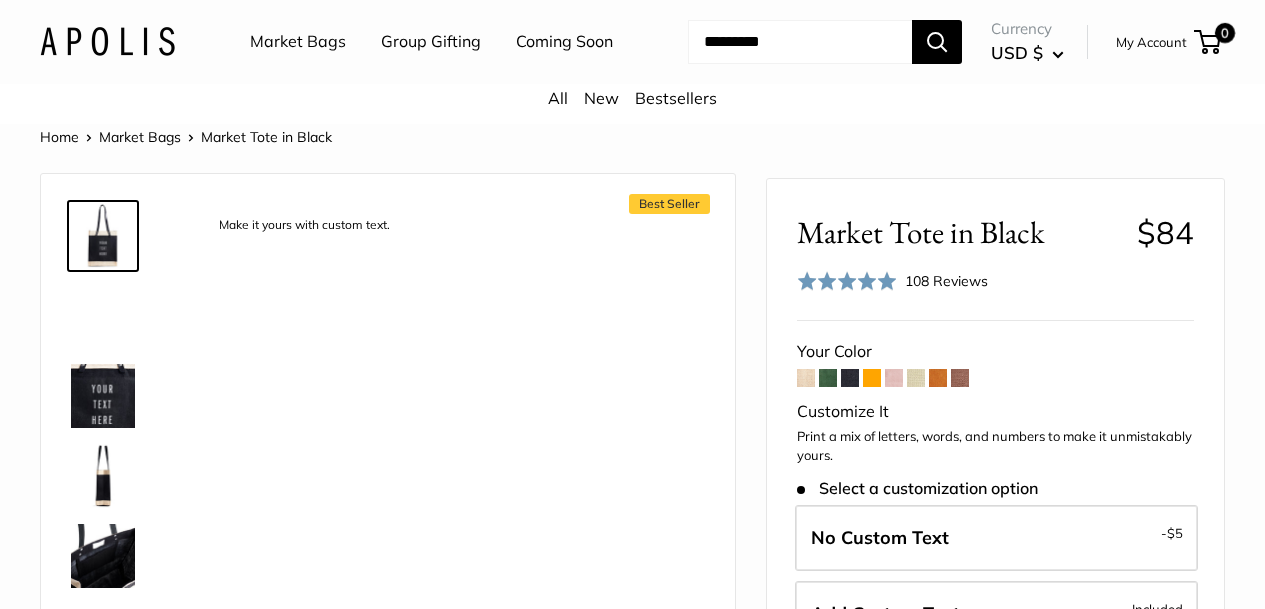 scroll, scrollTop: 0, scrollLeft: 0, axis: both 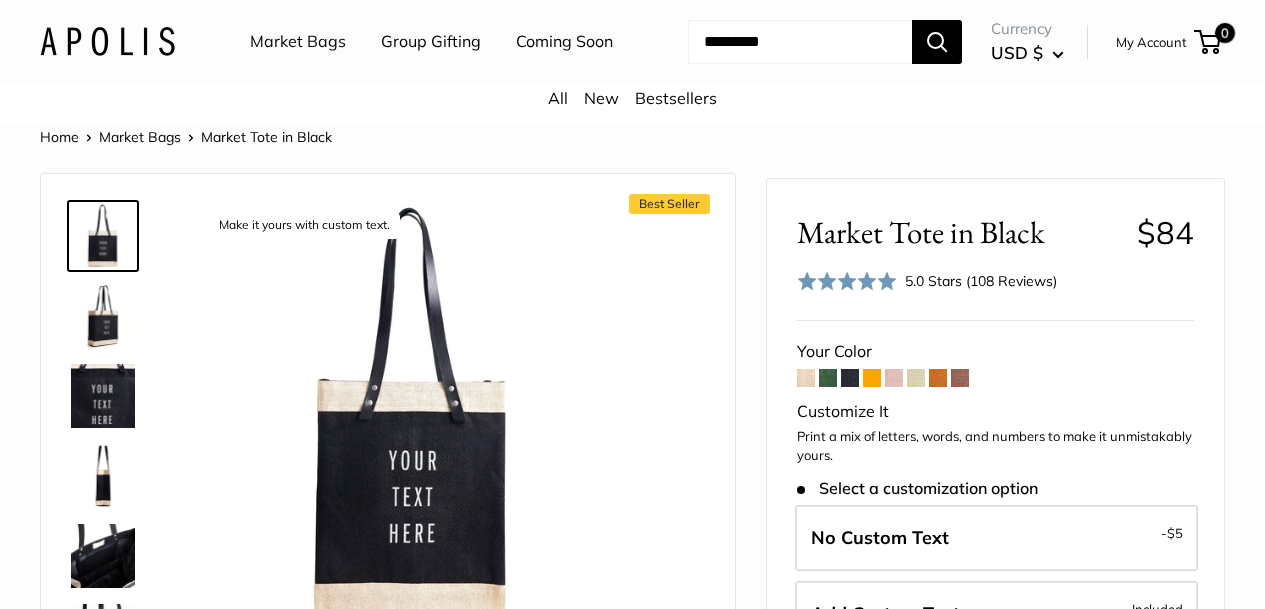 click on "Your Color" at bounding box center (995, 496) 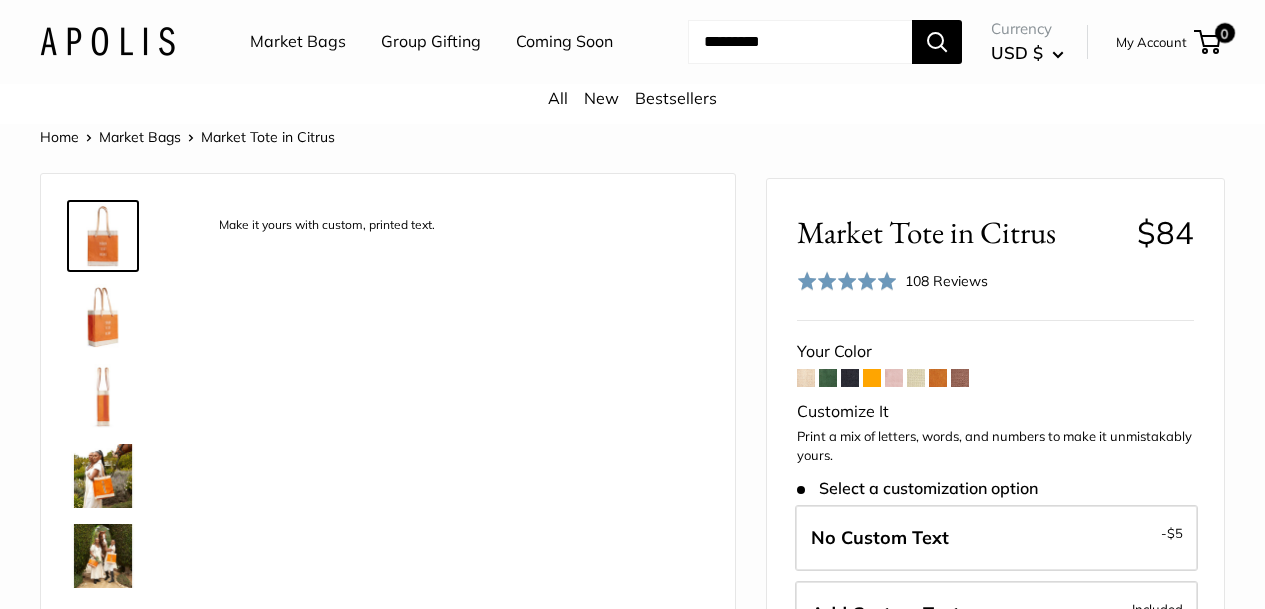scroll, scrollTop: 0, scrollLeft: 0, axis: both 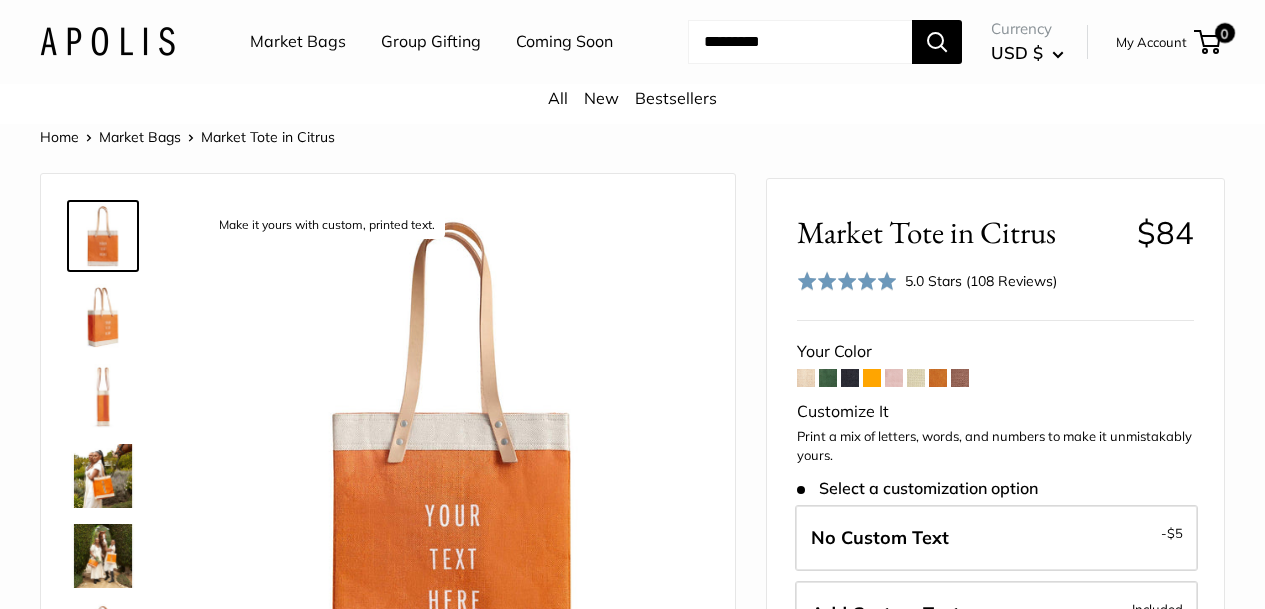 click at bounding box center (894, 378) 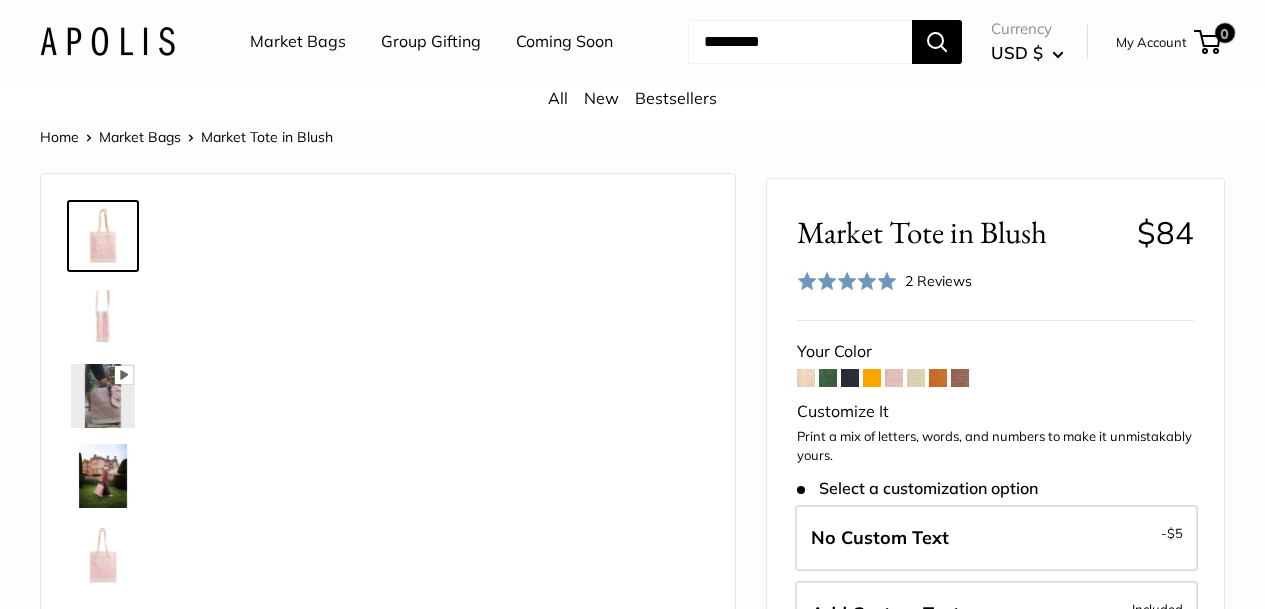 scroll, scrollTop: 0, scrollLeft: 0, axis: both 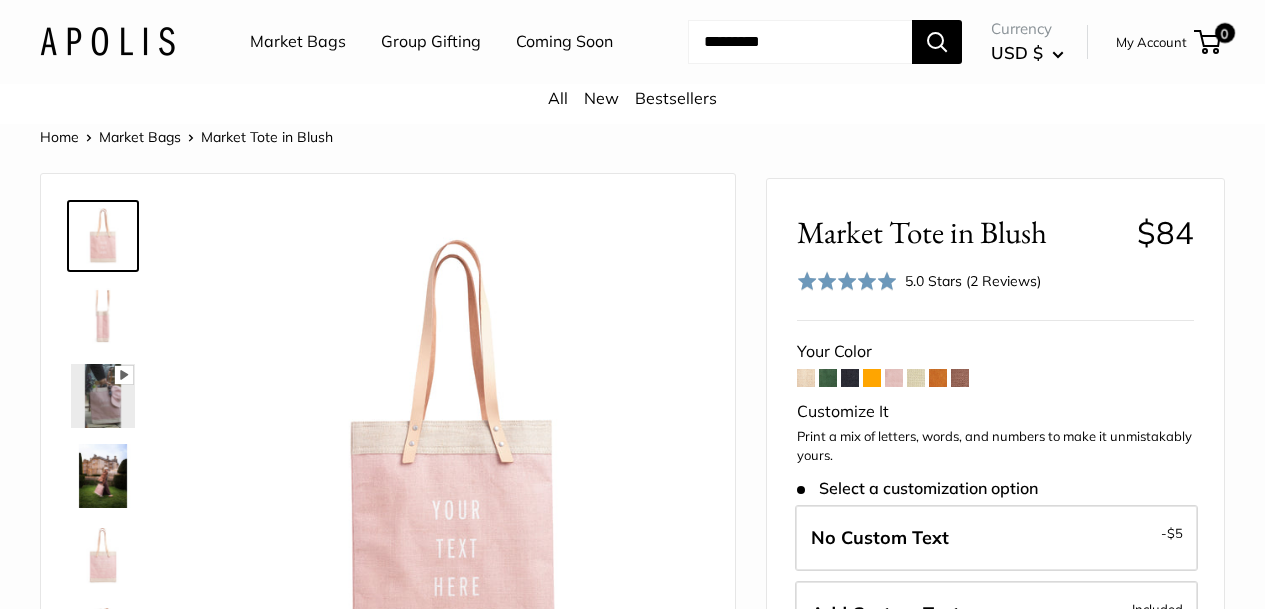 click at bounding box center [938, 378] 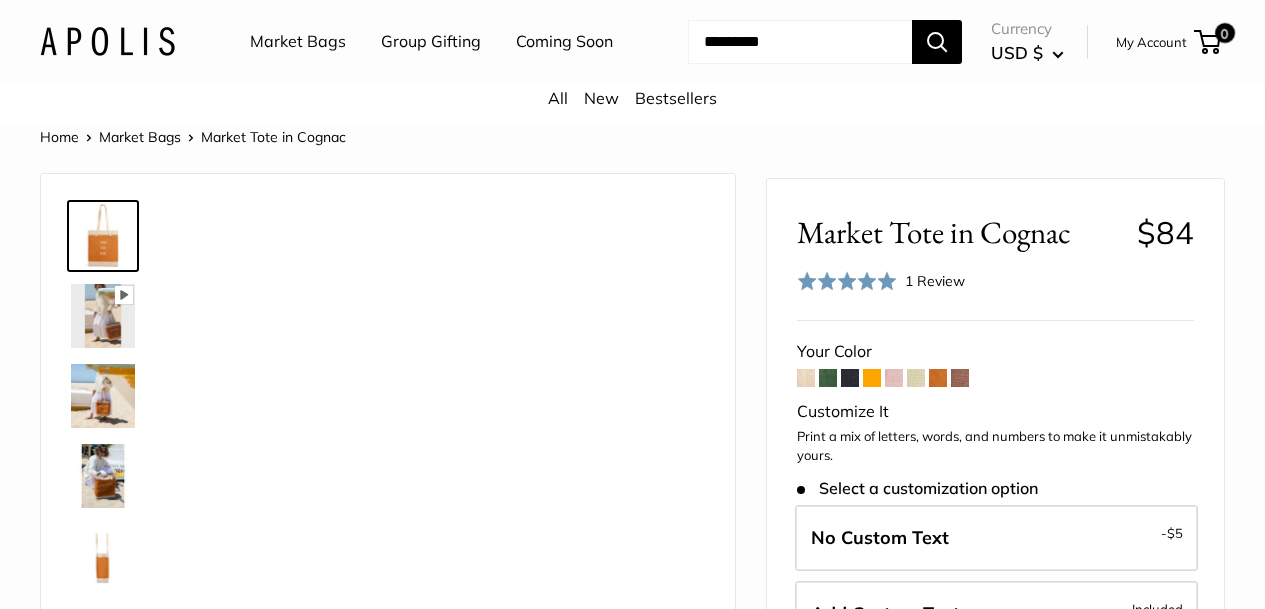 scroll, scrollTop: 0, scrollLeft: 0, axis: both 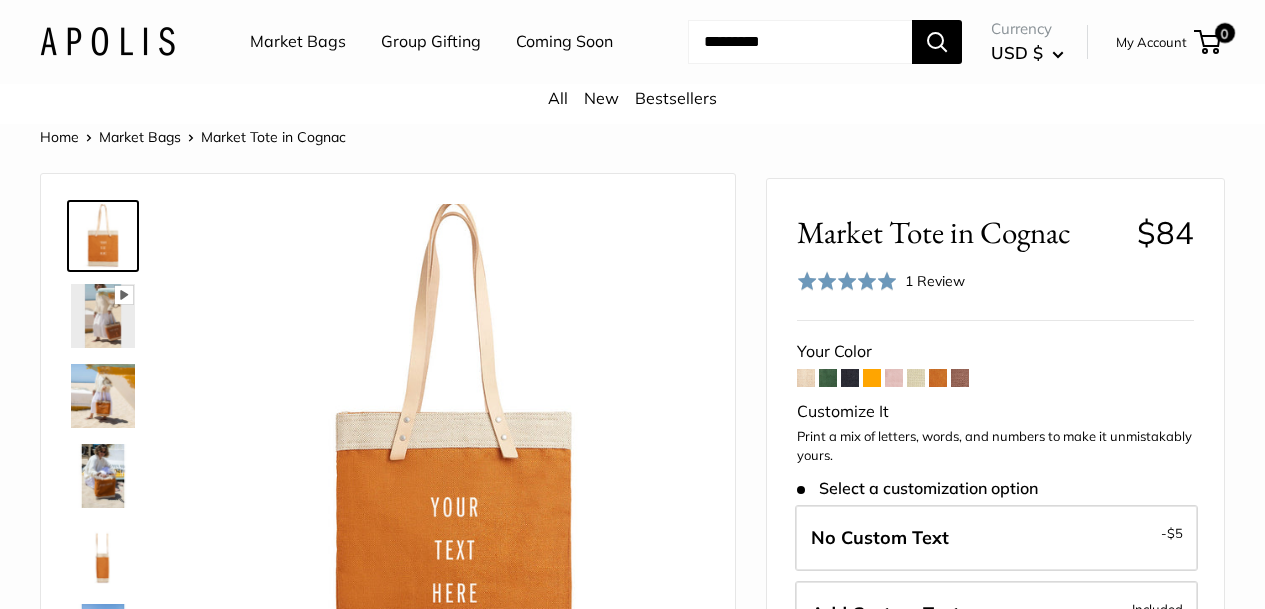 click at bounding box center (960, 378) 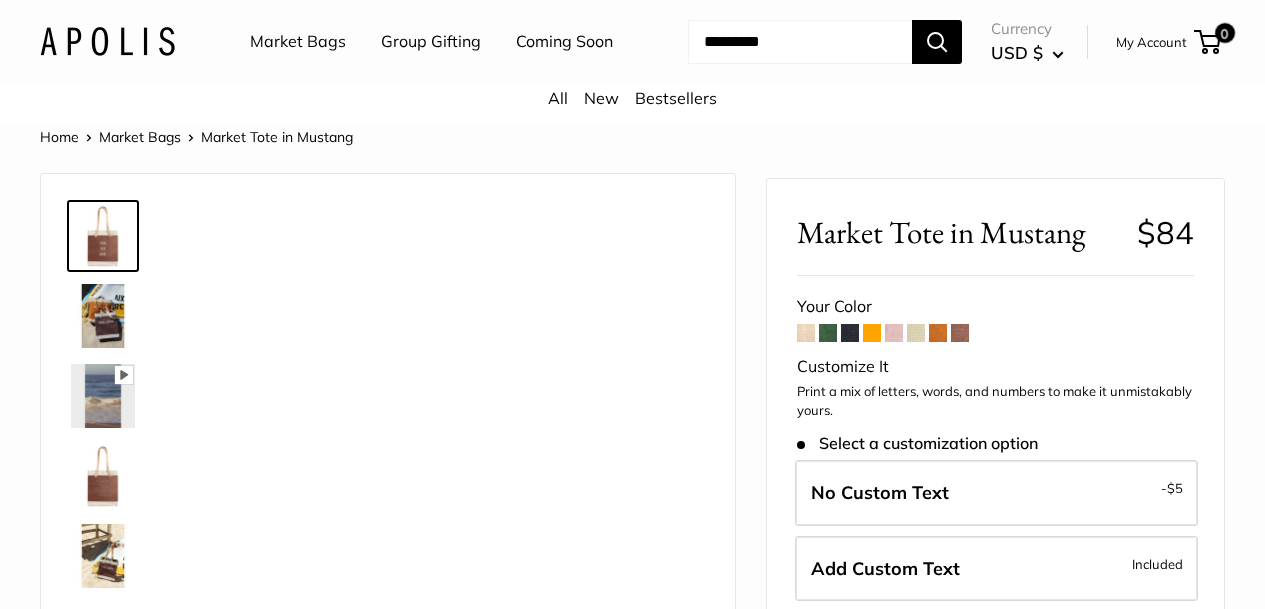 scroll, scrollTop: 0, scrollLeft: 0, axis: both 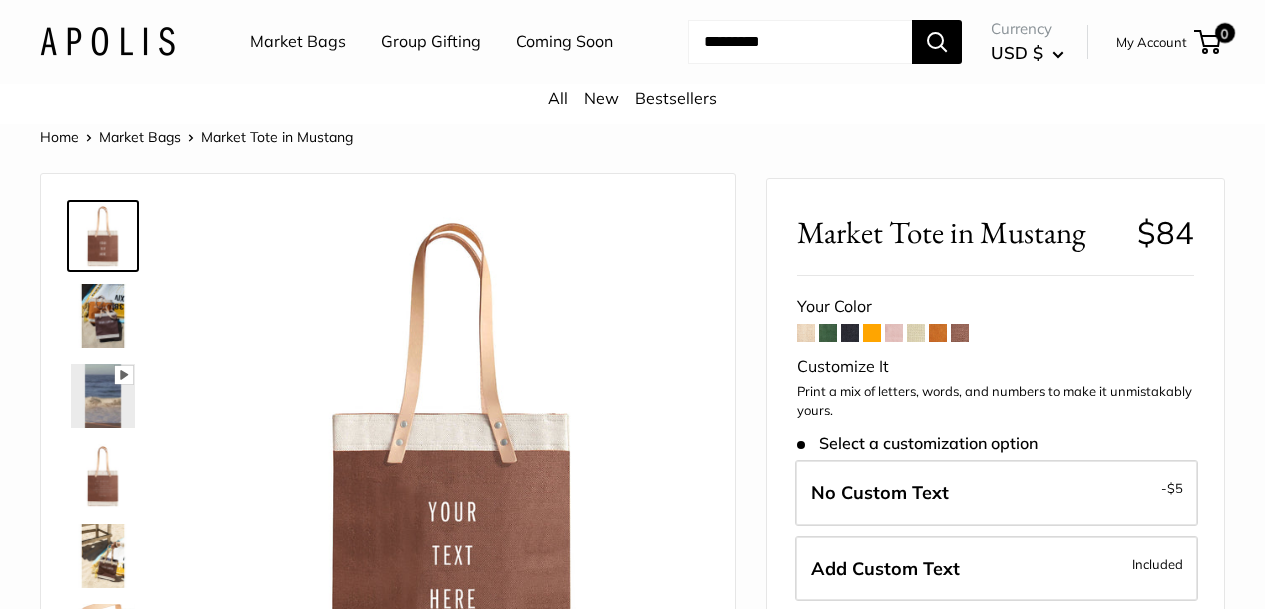 click at bounding box center (806, 333) 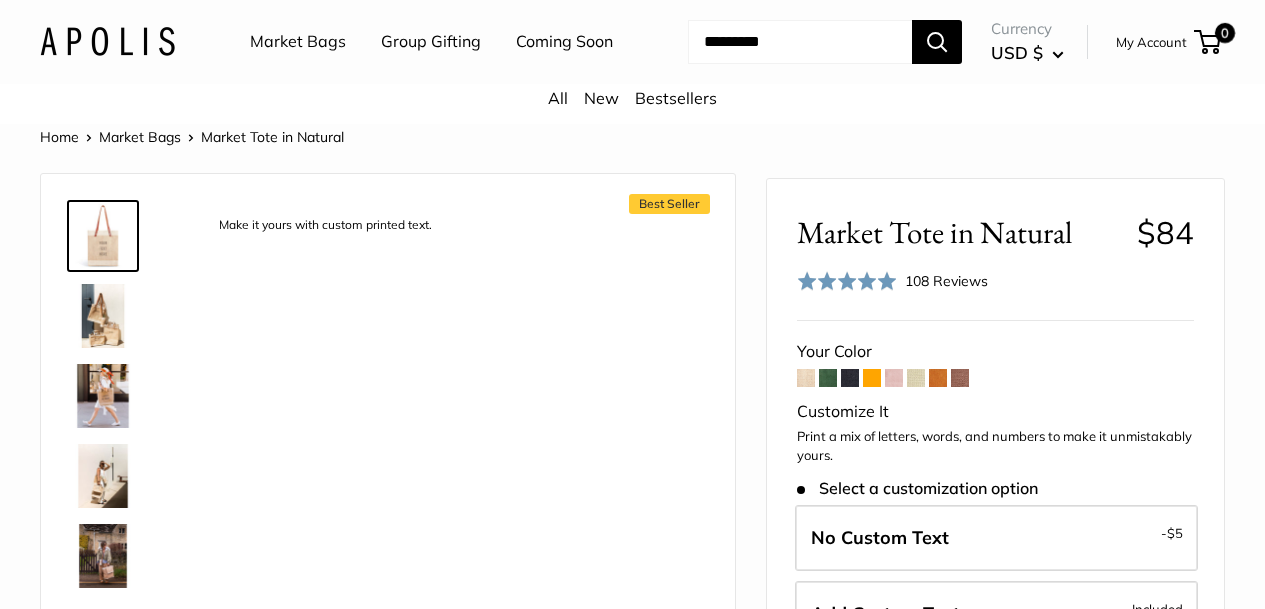 scroll, scrollTop: 0, scrollLeft: 0, axis: both 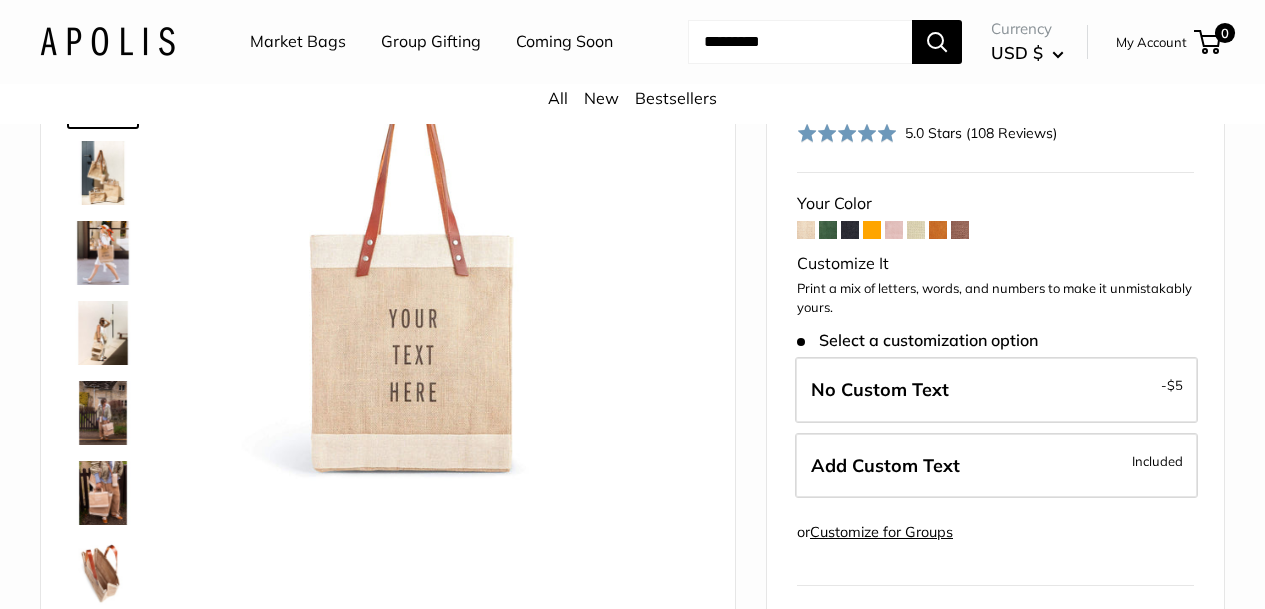 click at bounding box center [103, 413] 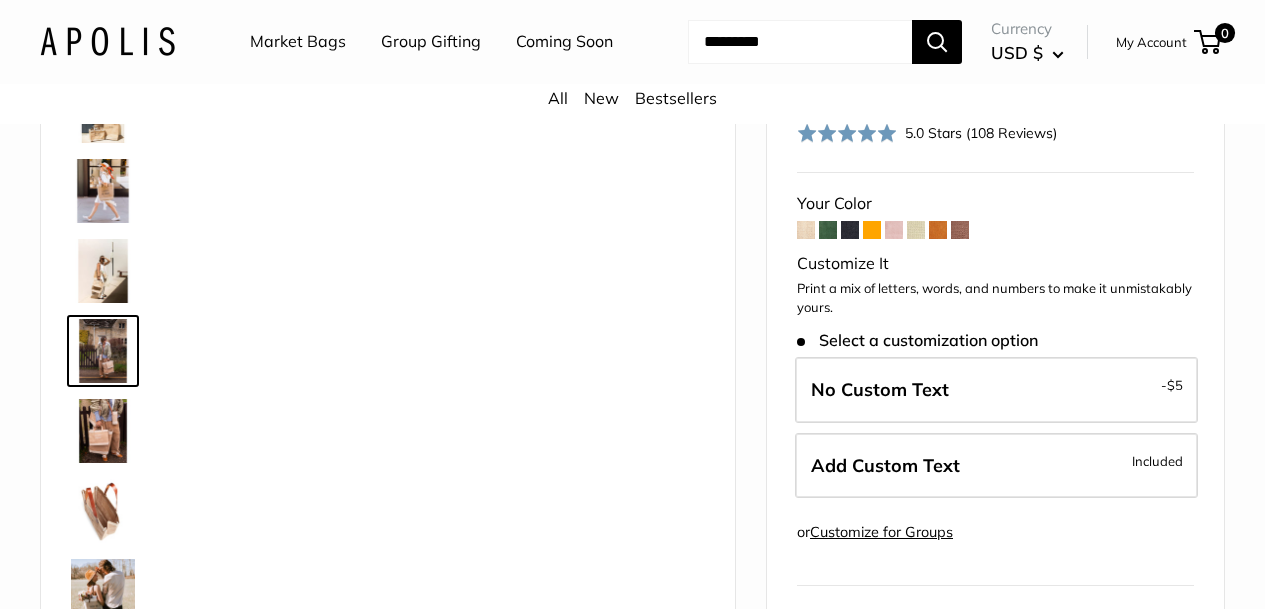 click at bounding box center (103, 431) 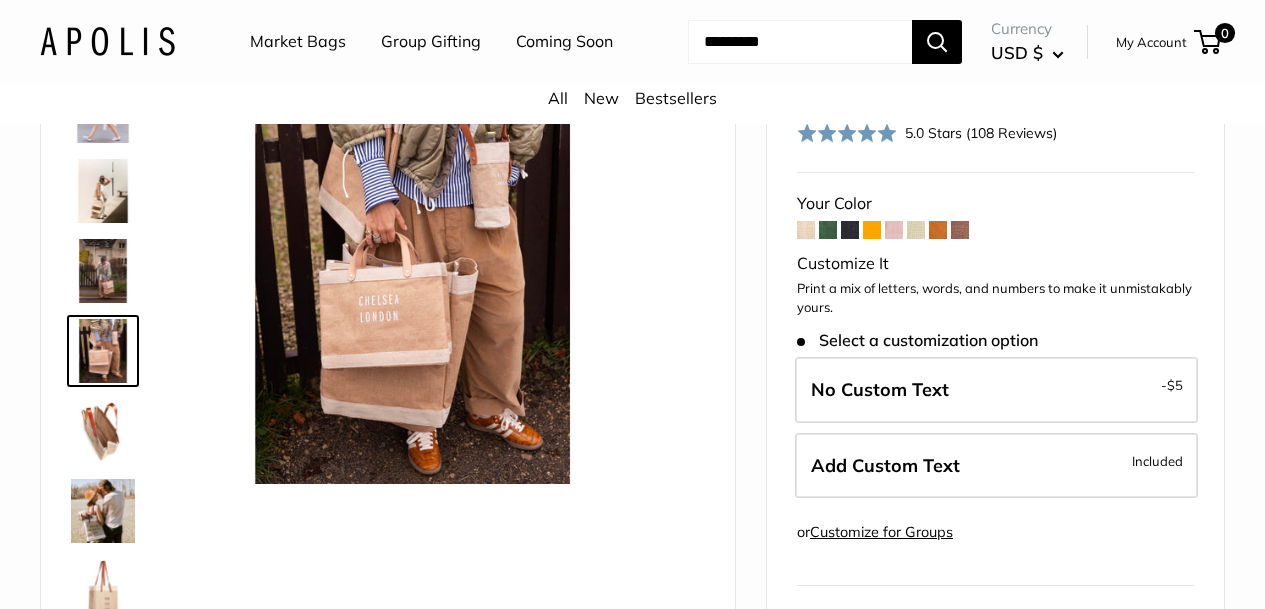 click at bounding box center [103, 431] 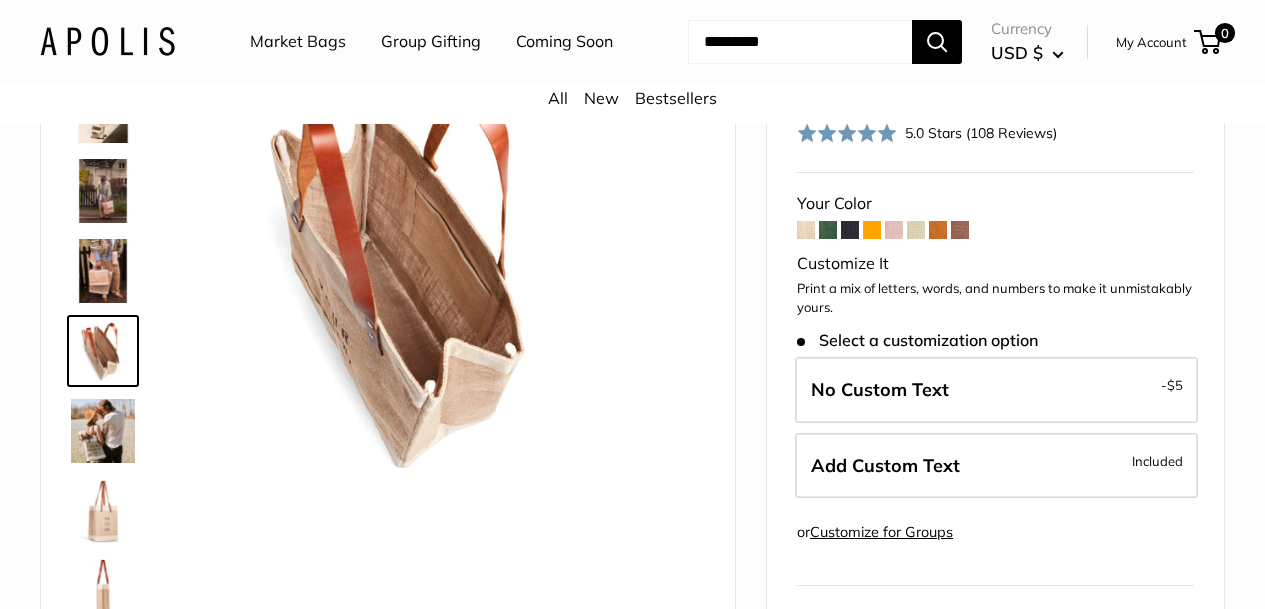 click at bounding box center (103, 431) 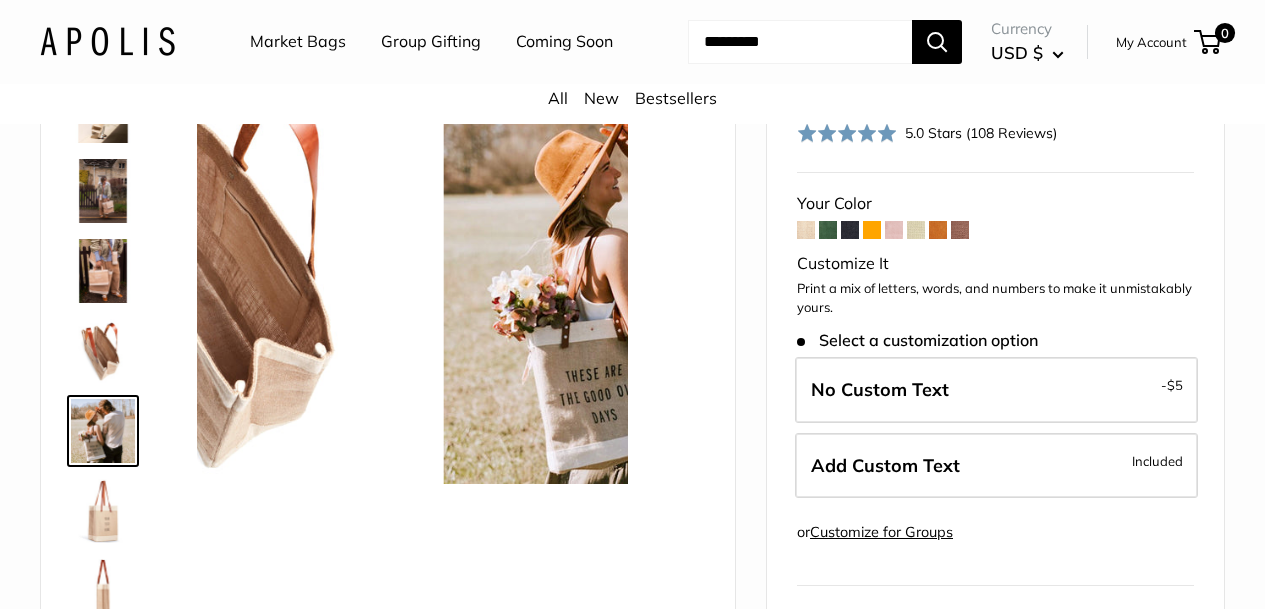 scroll, scrollTop: 302, scrollLeft: 0, axis: vertical 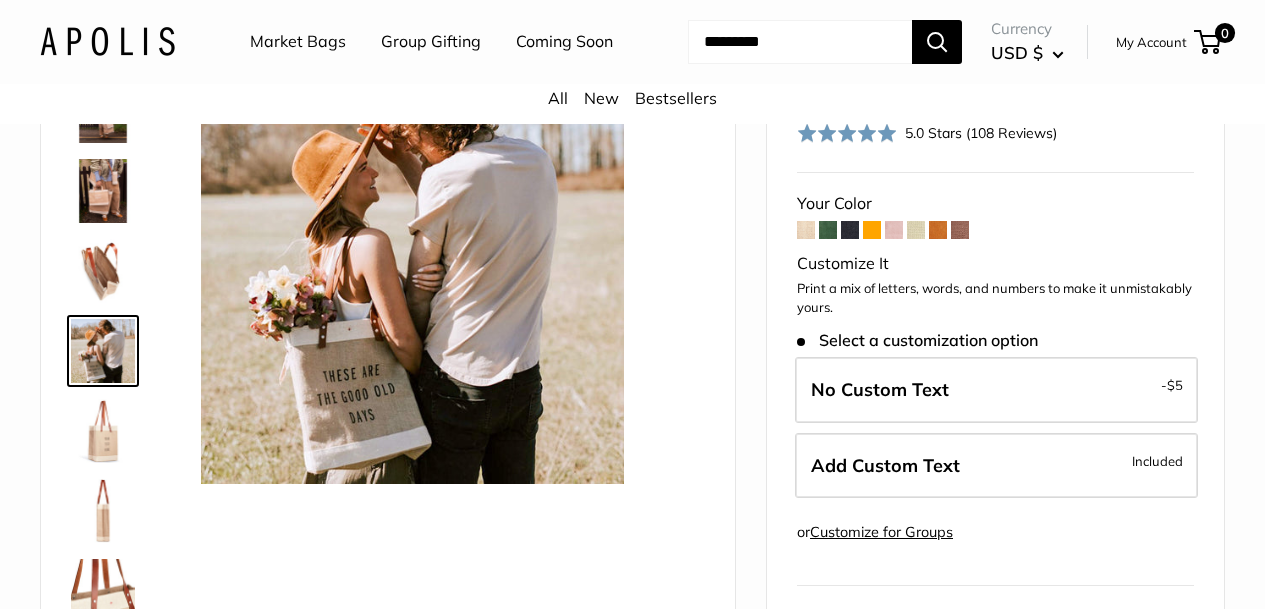 click at bounding box center [103, 431] 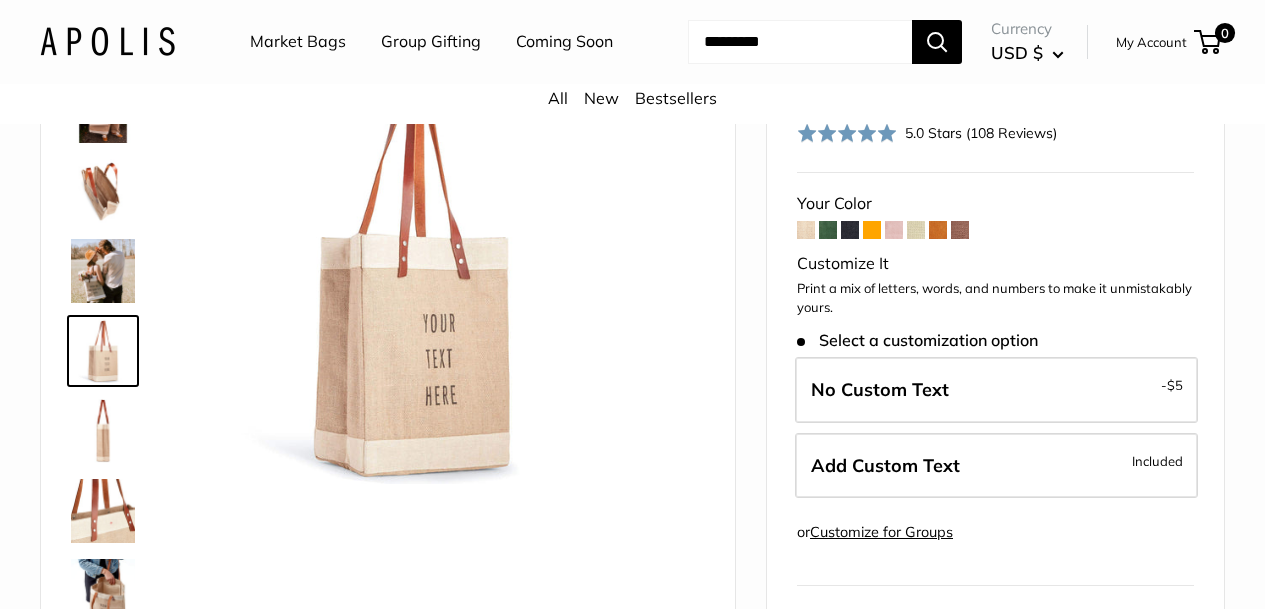 click at bounding box center [103, 431] 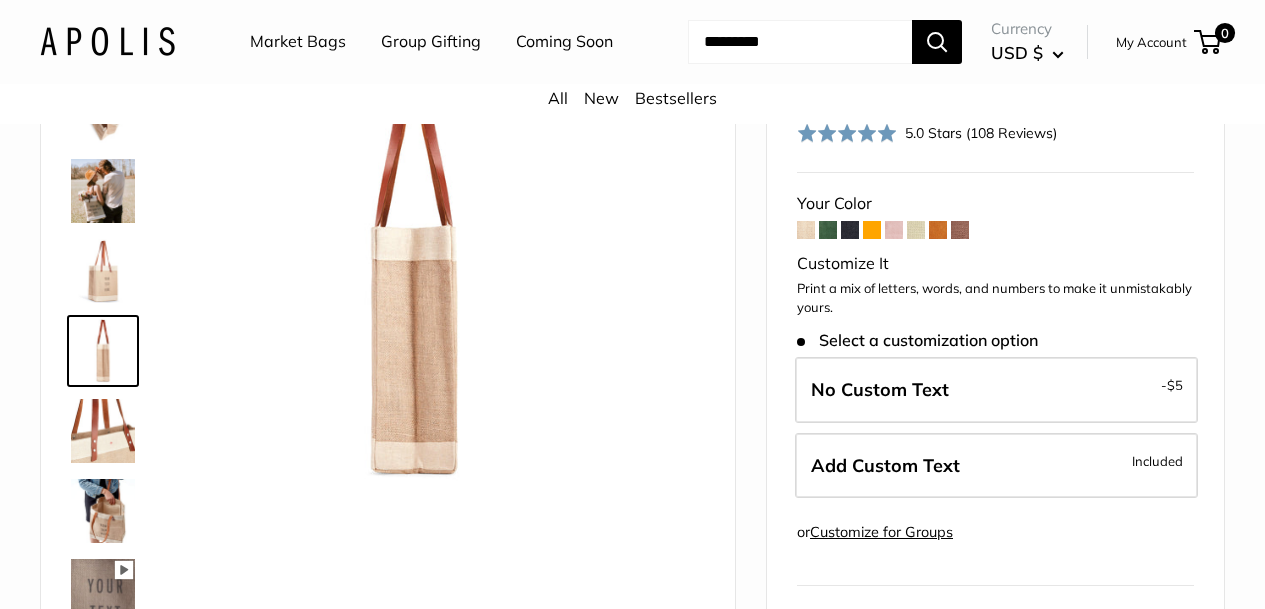 click at bounding box center (103, 431) 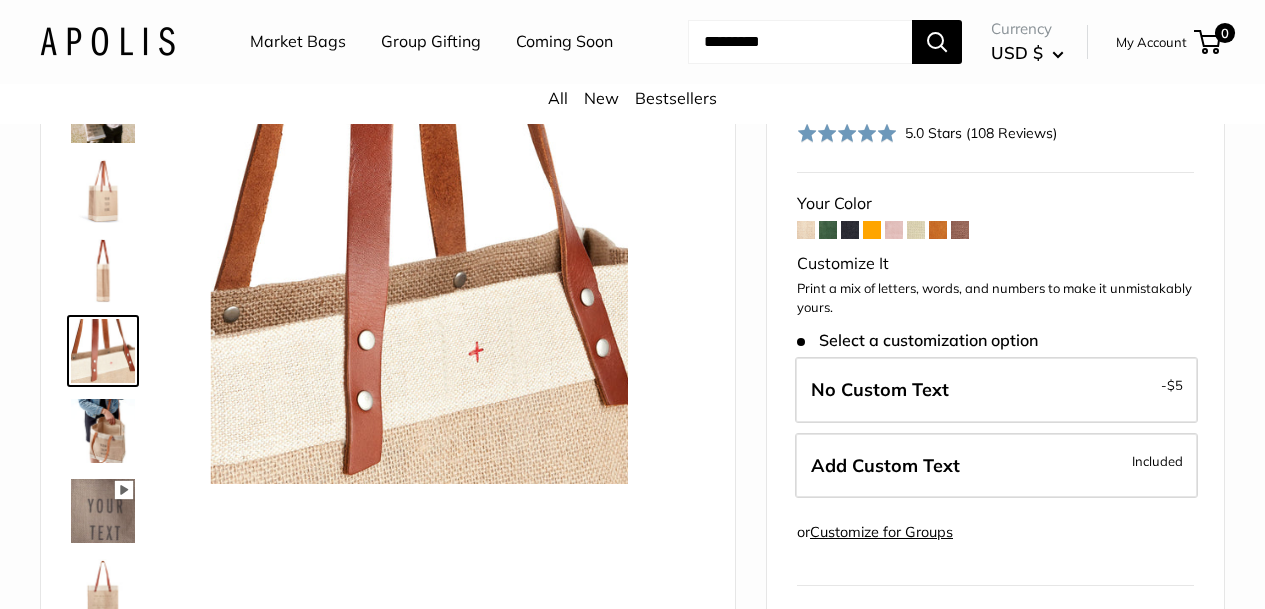 click at bounding box center [103, 431] 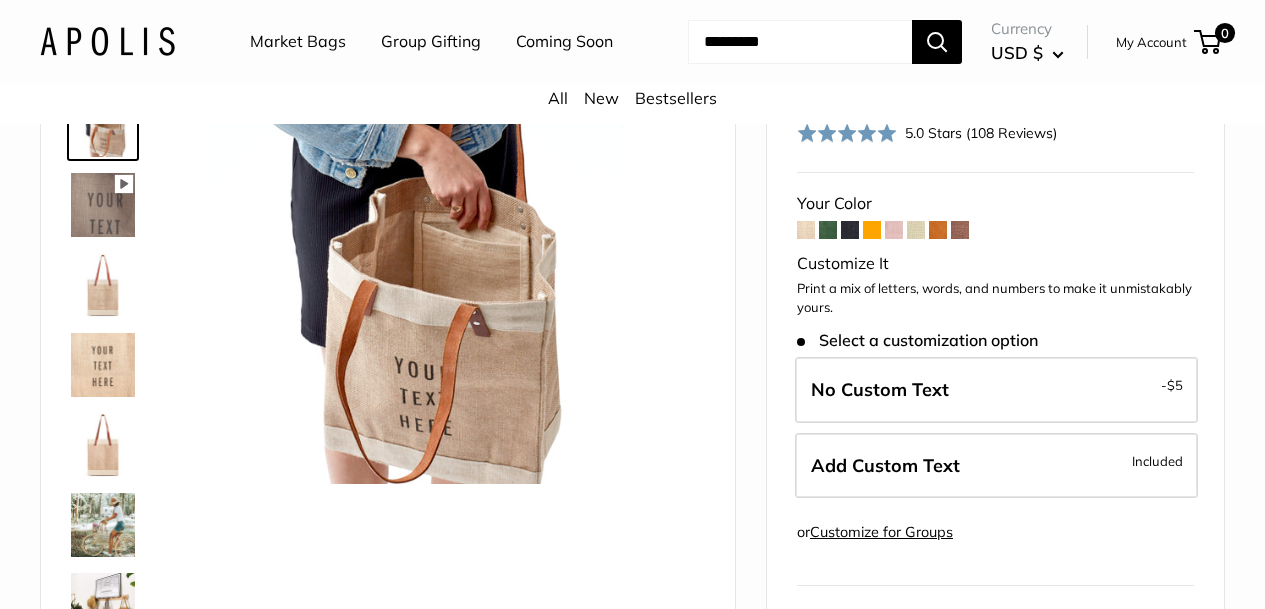 scroll, scrollTop: 0, scrollLeft: 0, axis: both 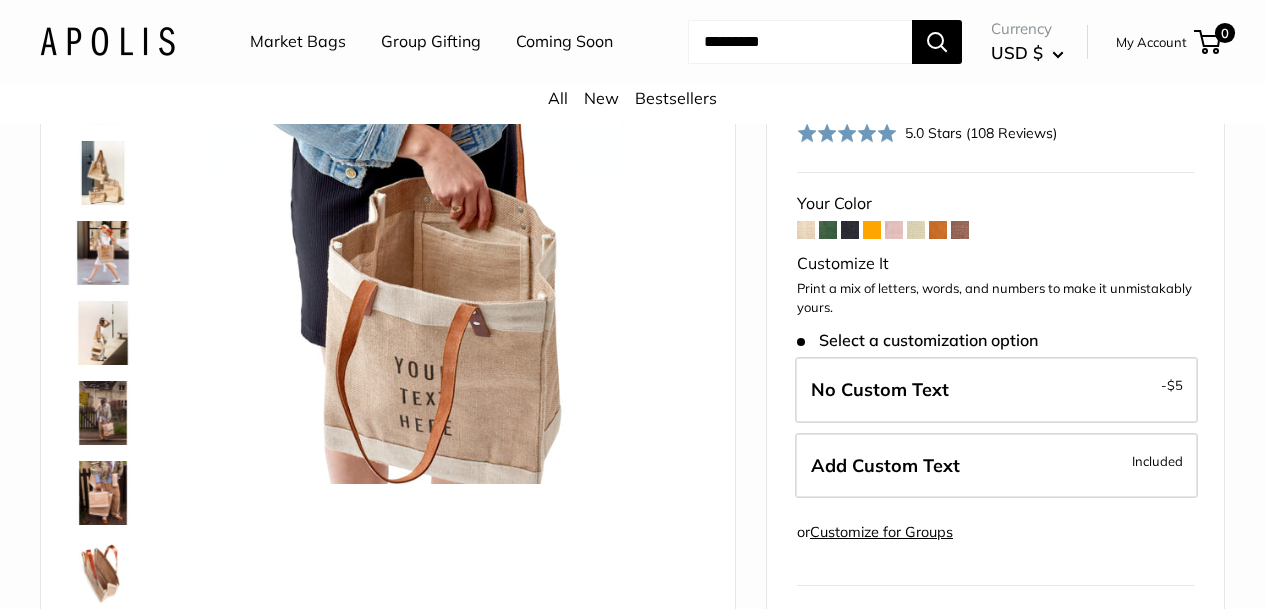 click at bounding box center (103, 173) 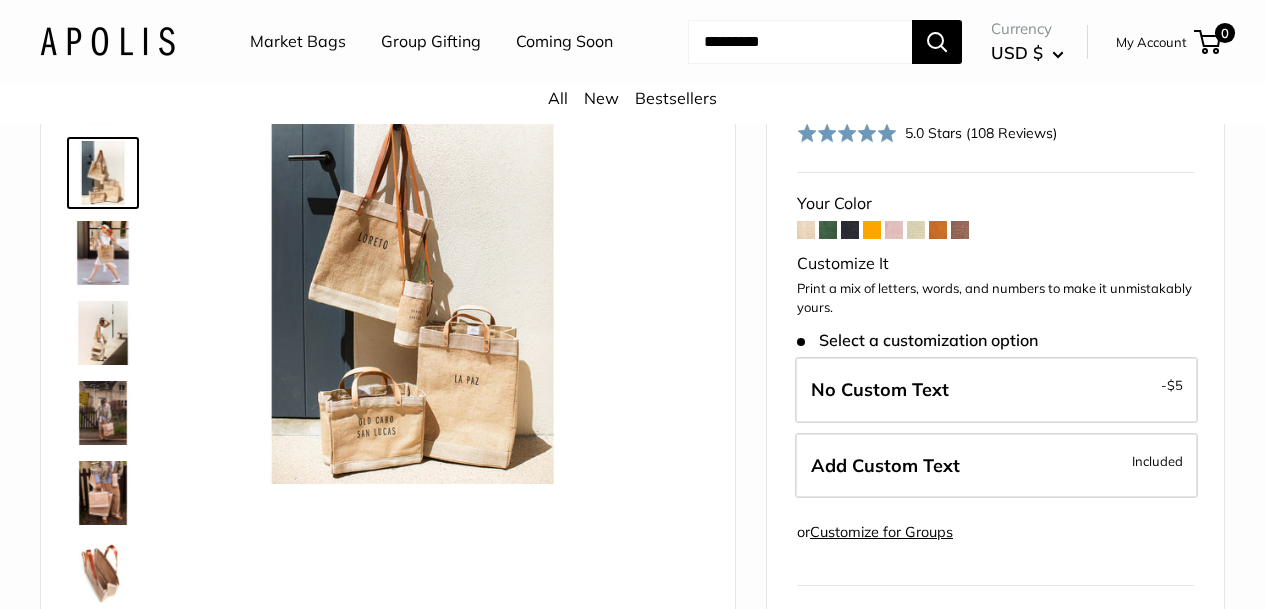 click at bounding box center [103, 253] 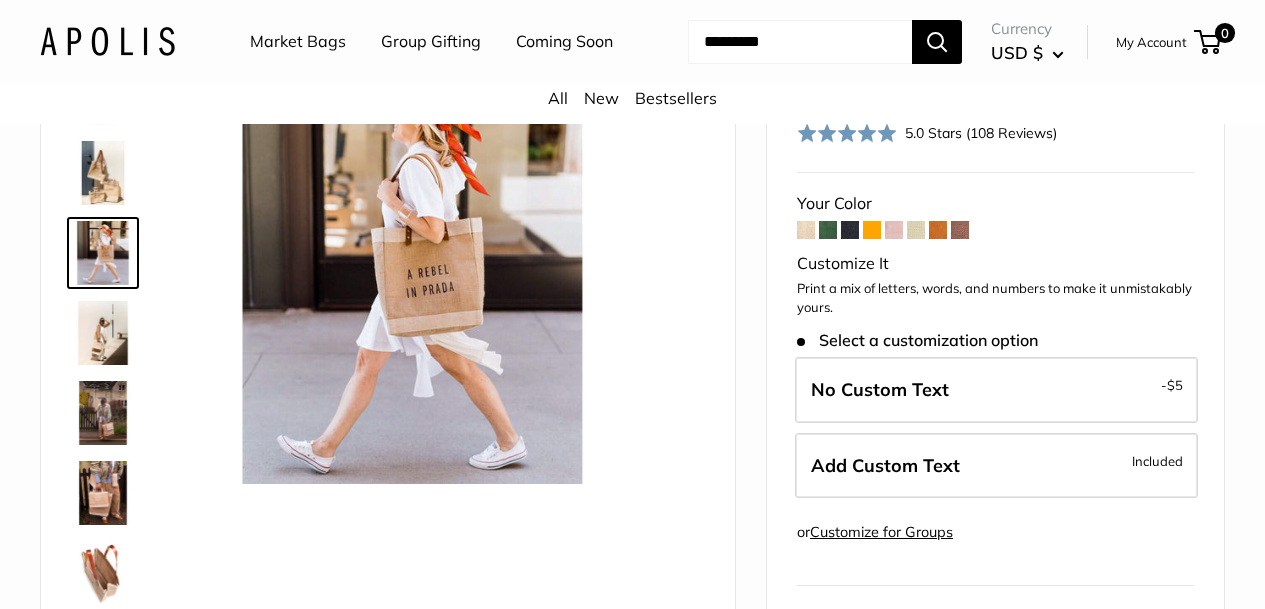 click at bounding box center [103, 333] 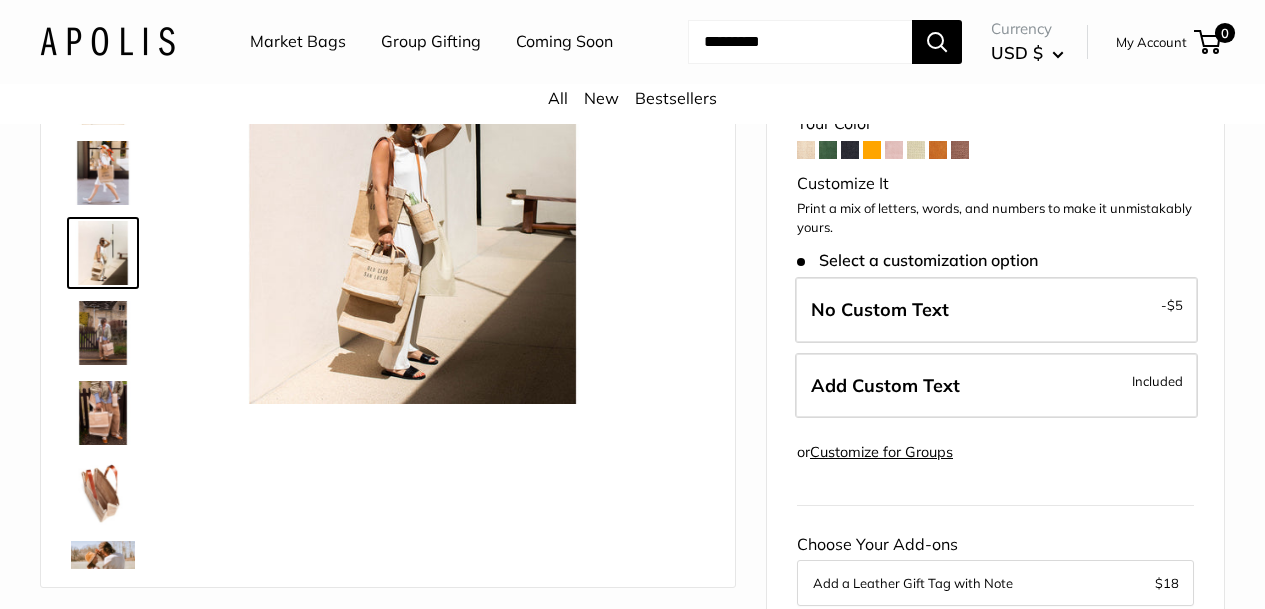 scroll, scrollTop: 227, scrollLeft: 0, axis: vertical 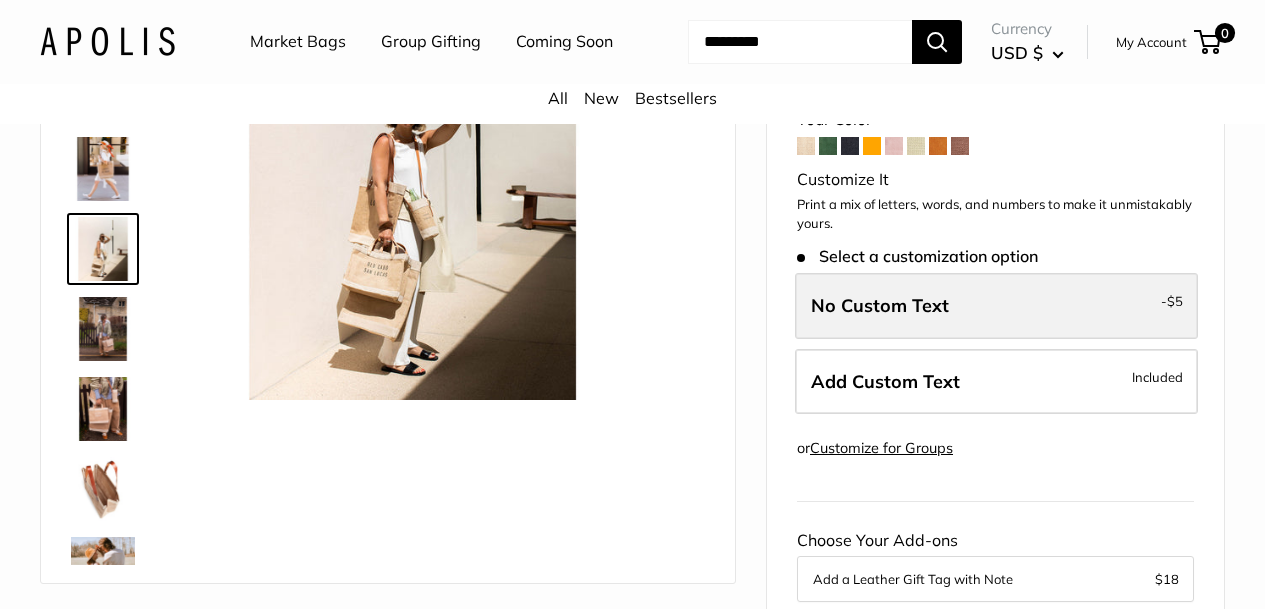 click on "No Custom Text
- $5" at bounding box center [996, 306] 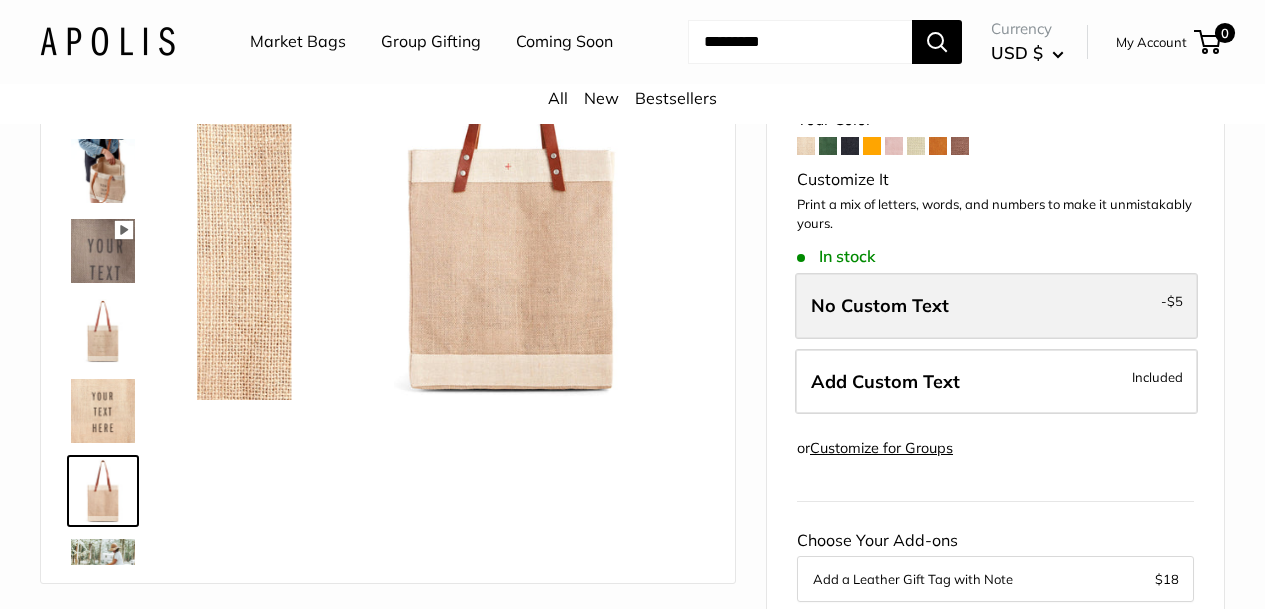 scroll, scrollTop: 848, scrollLeft: 0, axis: vertical 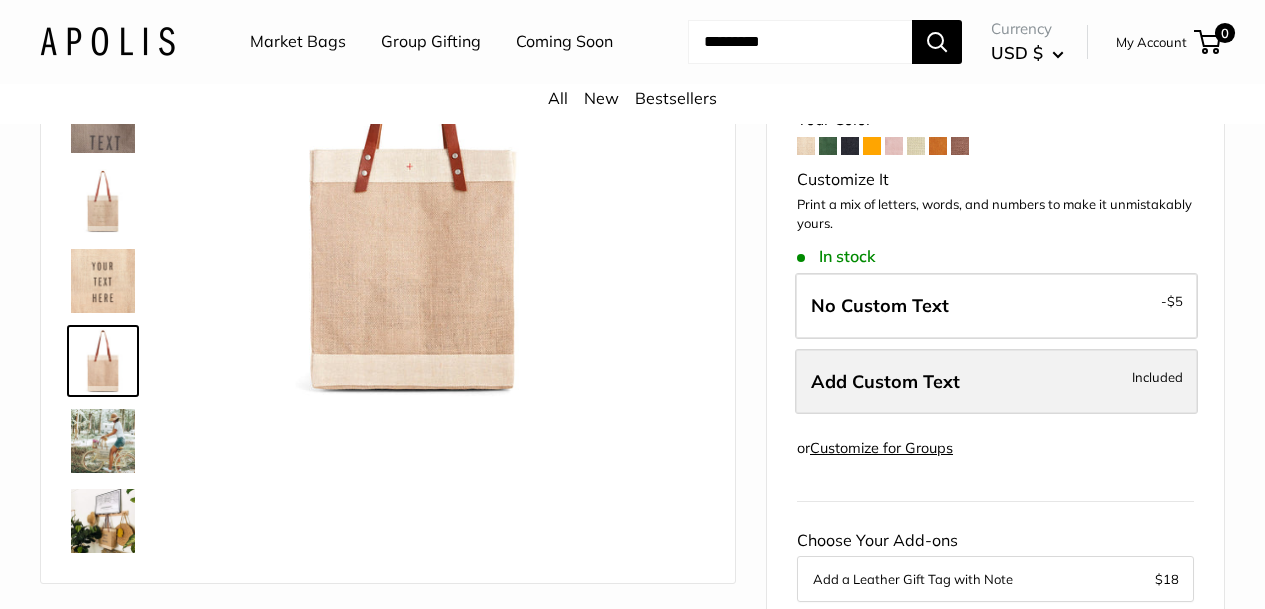 click on "Add Custom Text
Included" at bounding box center (996, 382) 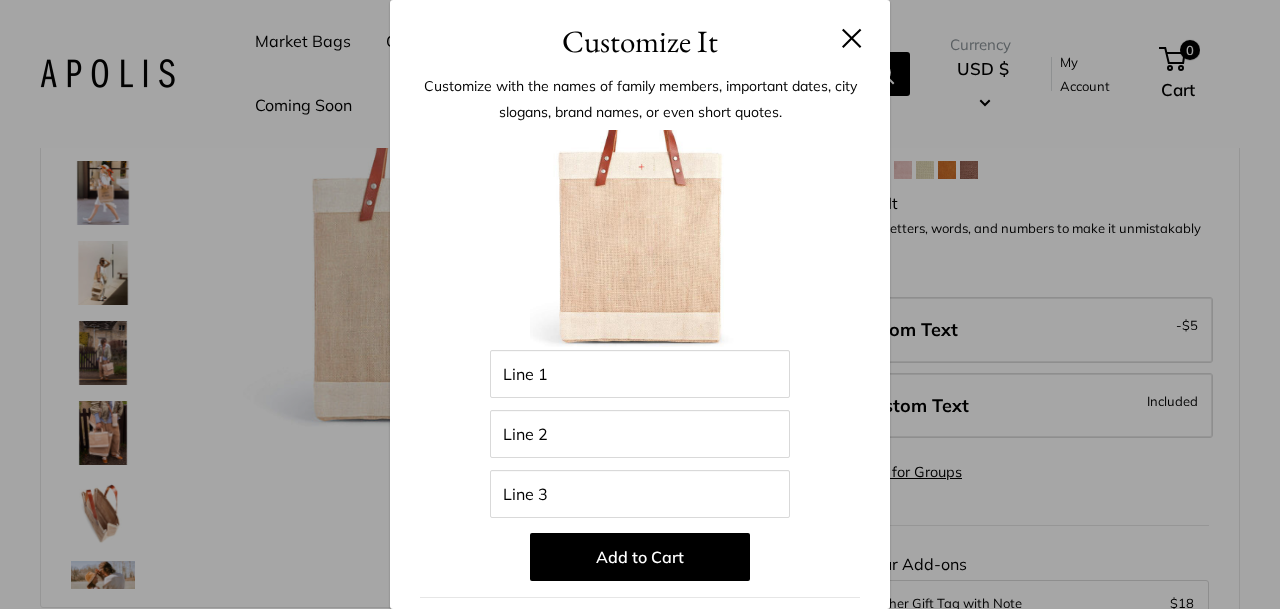 click at bounding box center [852, 38] 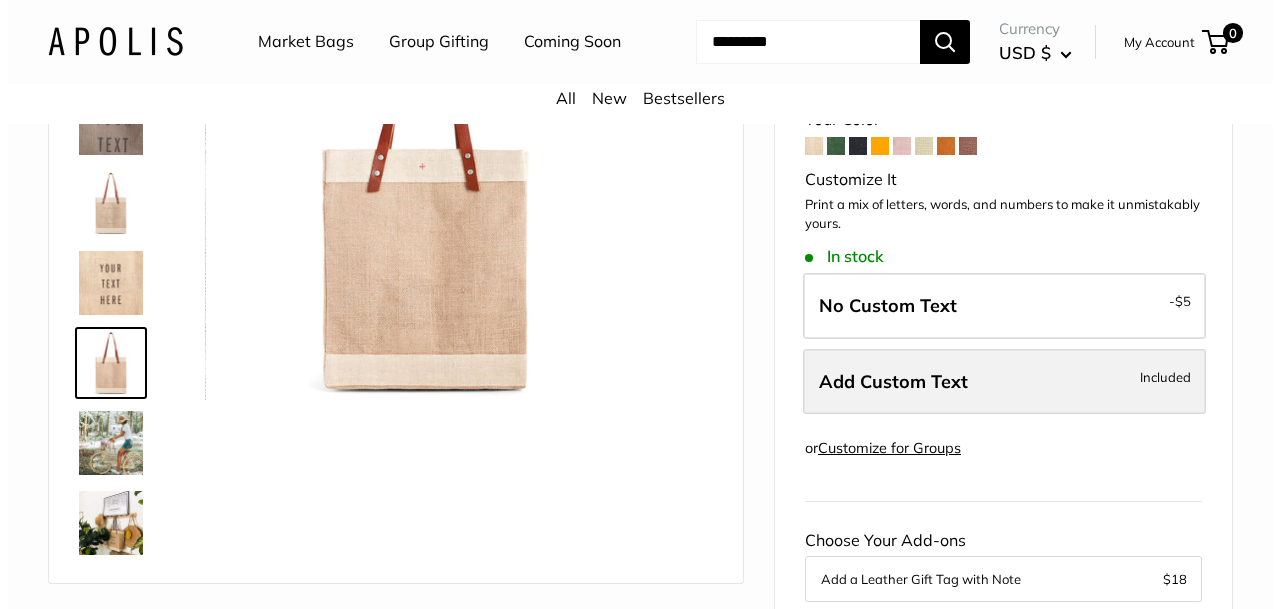 scroll, scrollTop: 848, scrollLeft: 0, axis: vertical 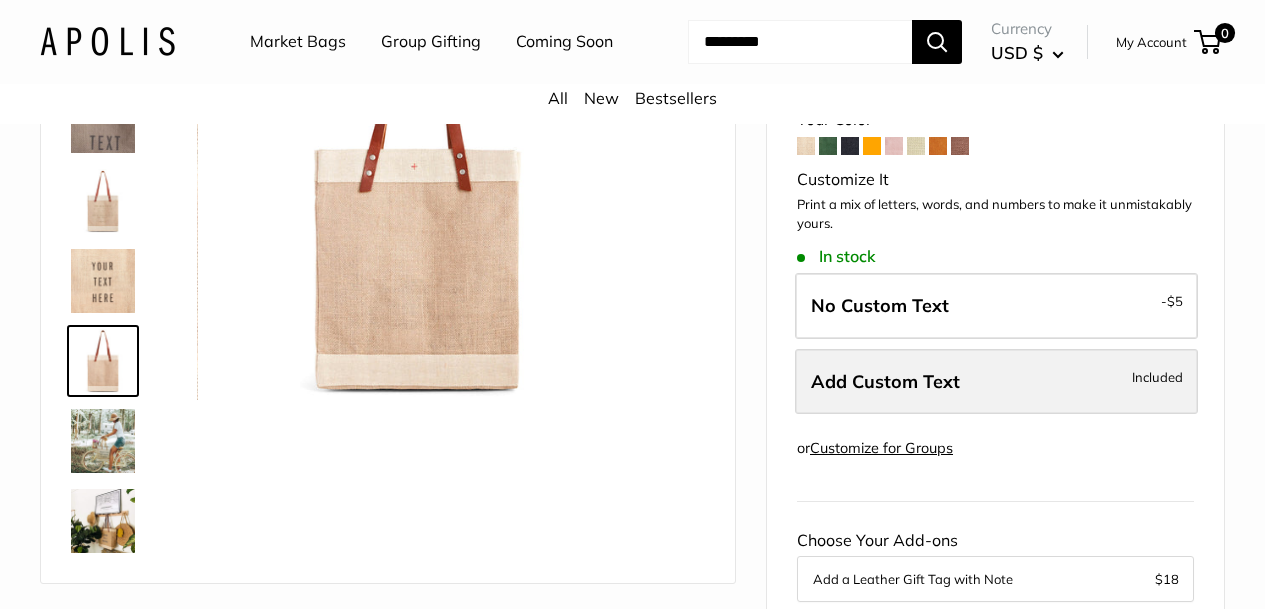 click on "Add Custom Text
Included" at bounding box center (996, 382) 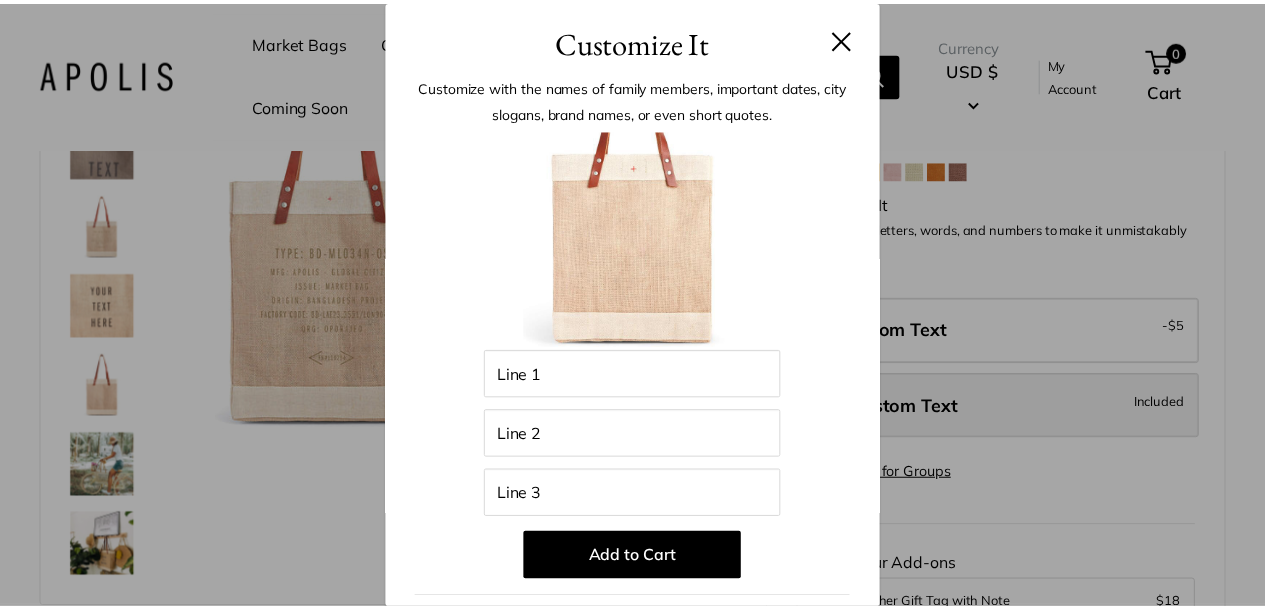 scroll, scrollTop: 0, scrollLeft: 0, axis: both 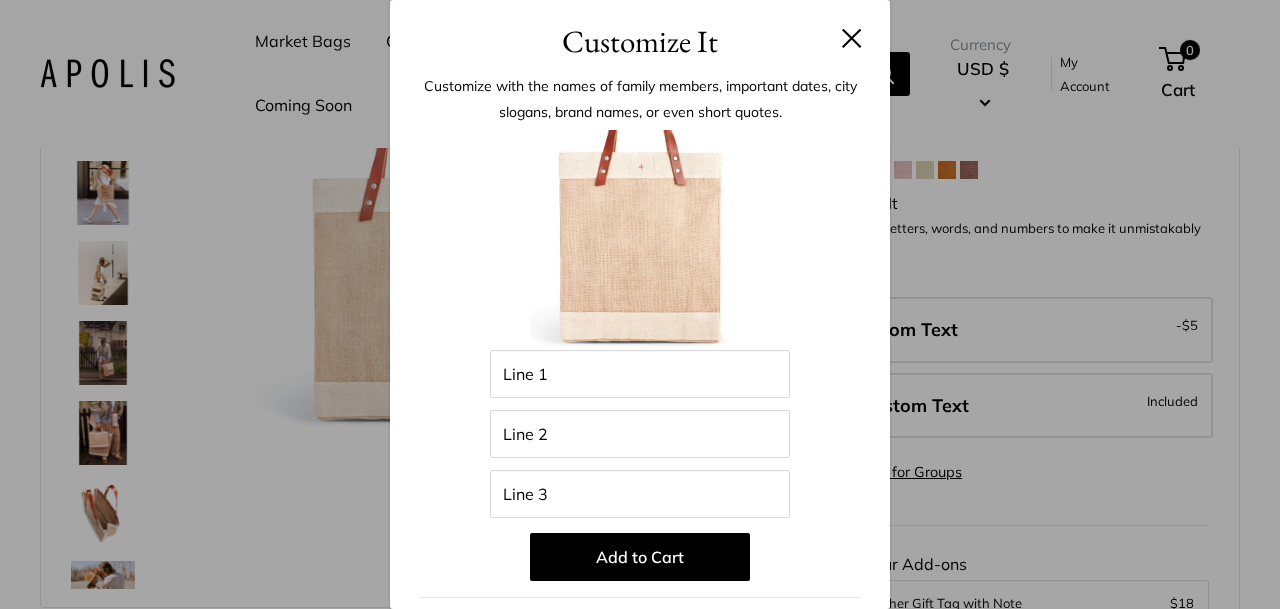 click on "Customize It" at bounding box center (640, 32) 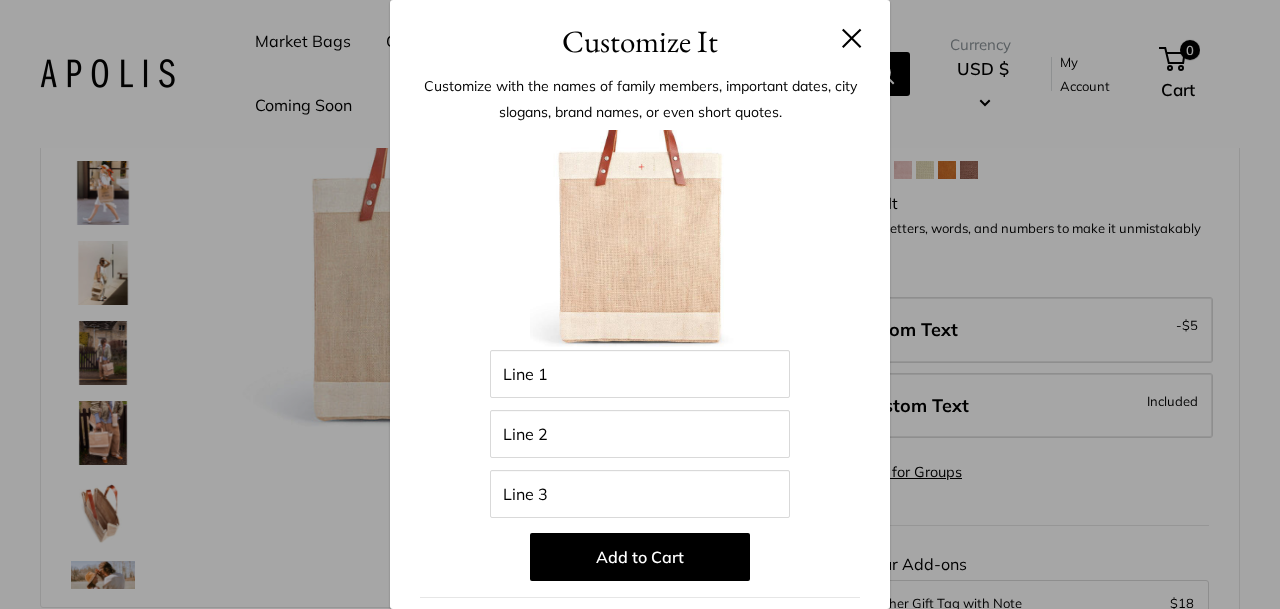 click at bounding box center (852, 38) 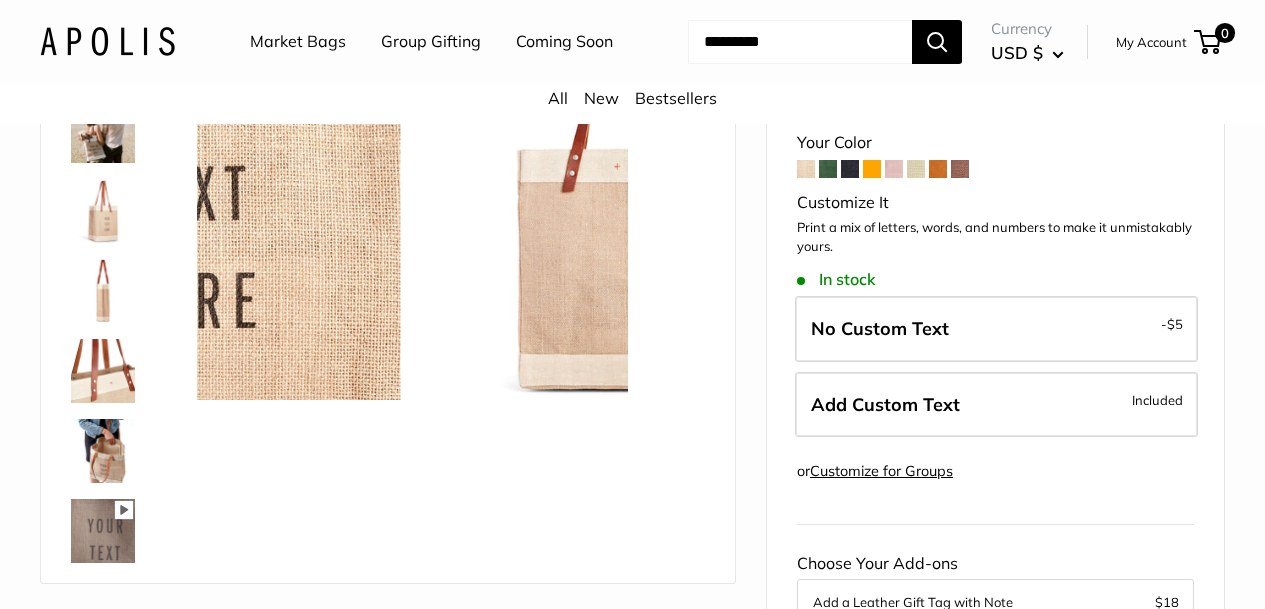 scroll, scrollTop: 821, scrollLeft: 0, axis: vertical 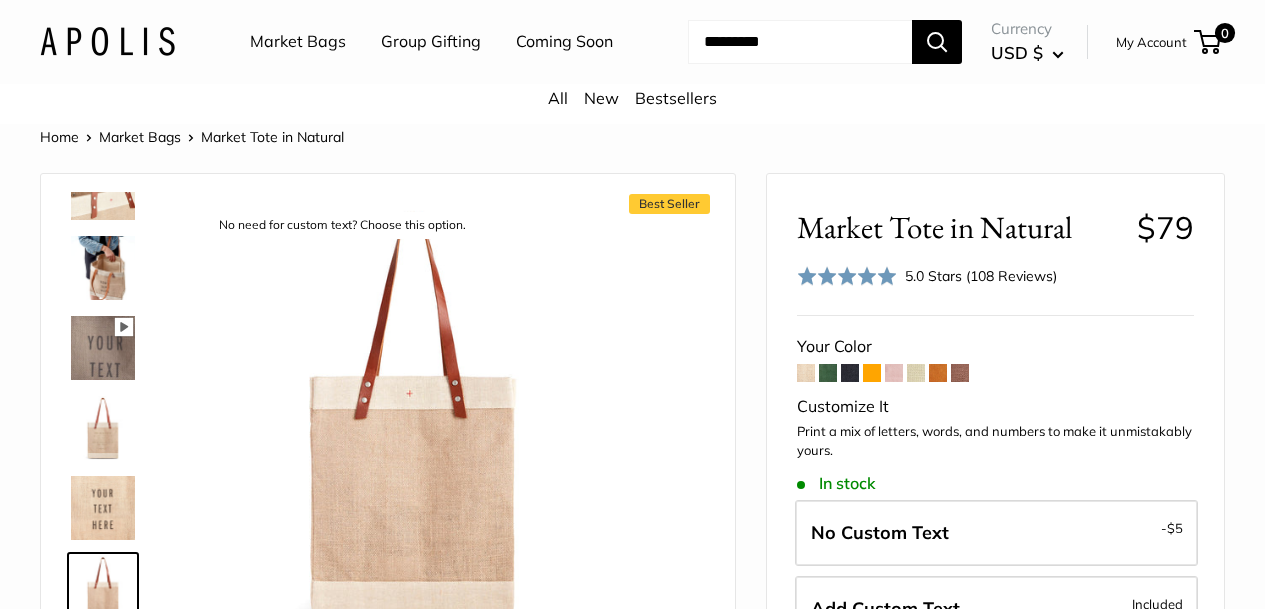 click on "Market Bags" at bounding box center [298, 42] 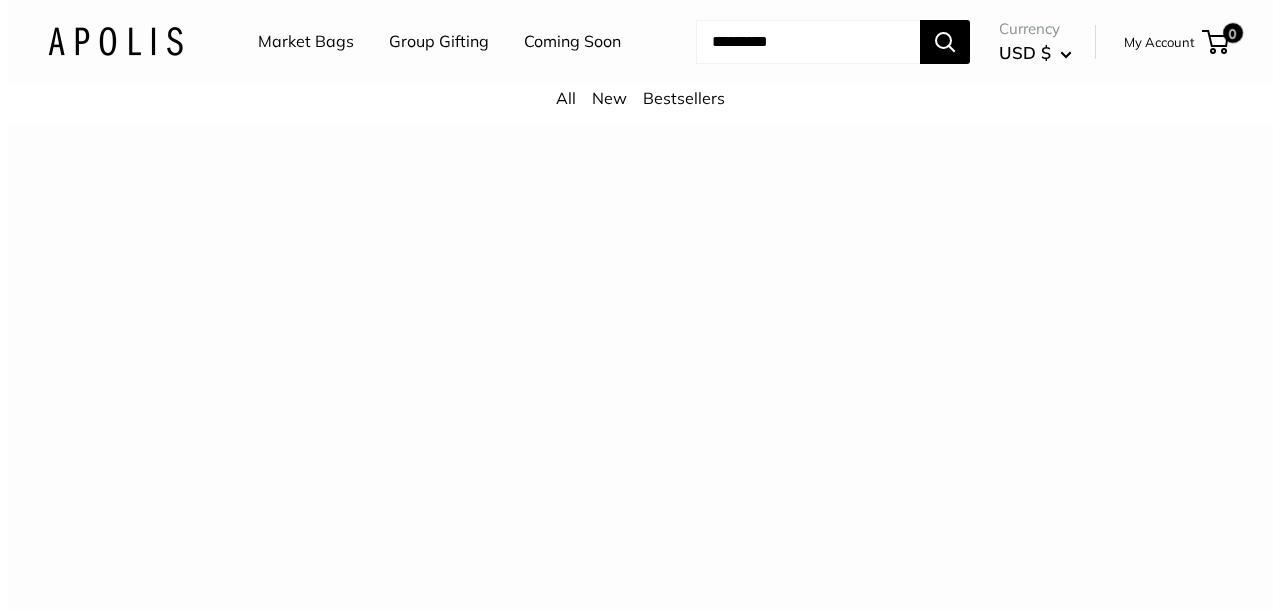 scroll, scrollTop: 0, scrollLeft: 0, axis: both 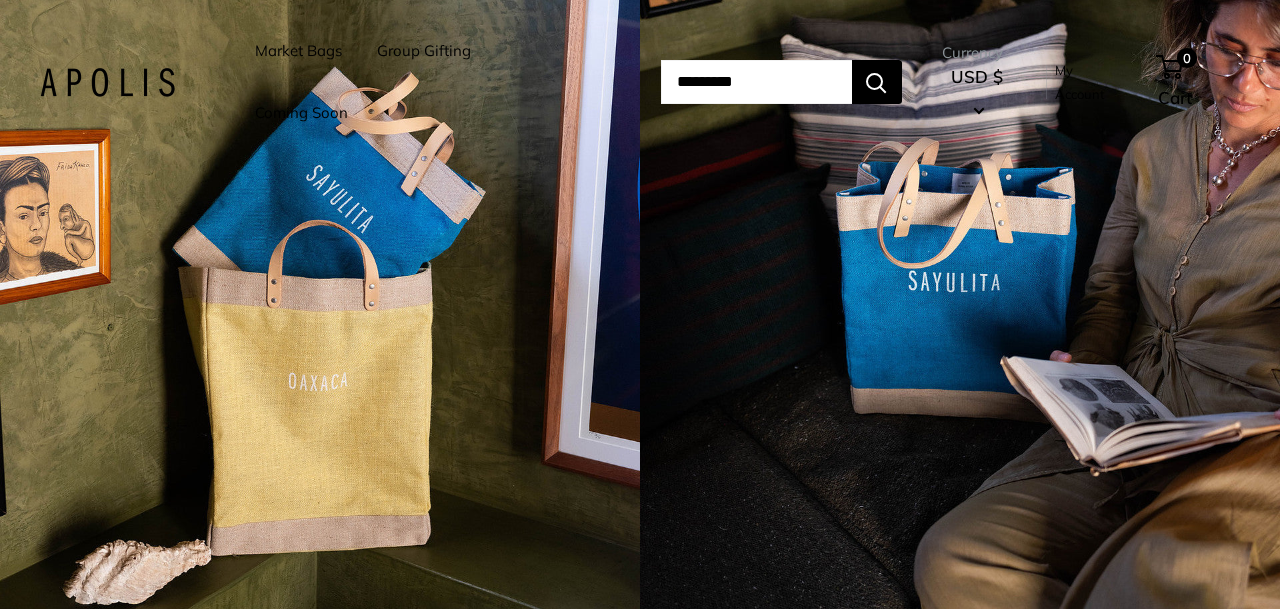 click on "Market Bags" at bounding box center (298, 51) 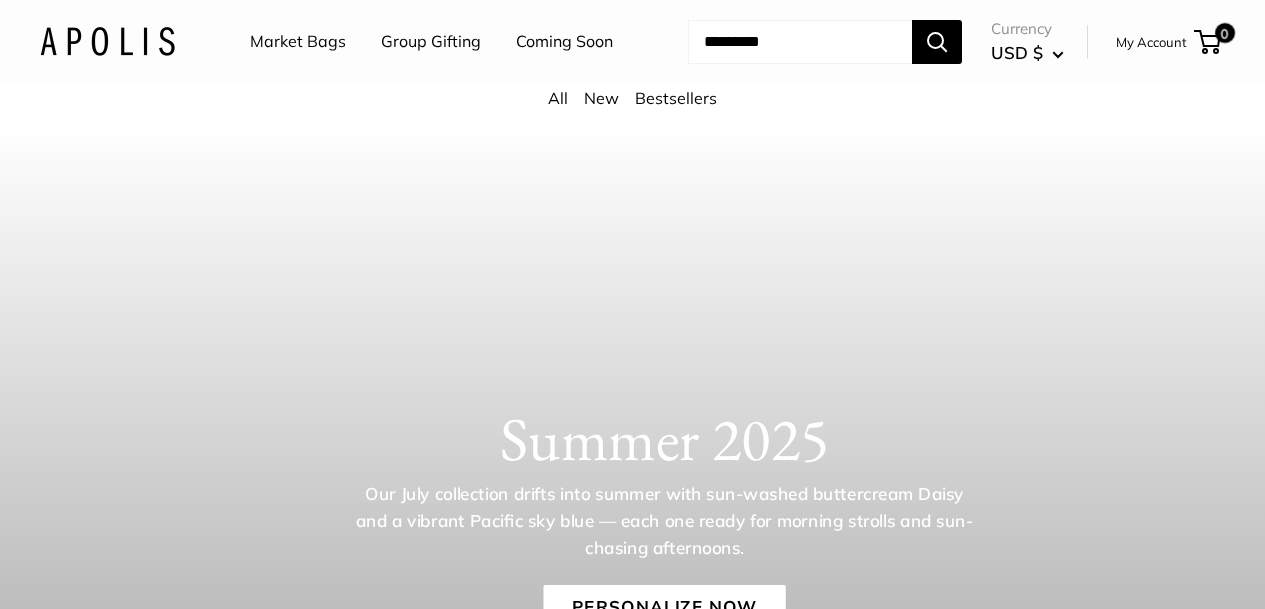 scroll, scrollTop: 0, scrollLeft: 0, axis: both 